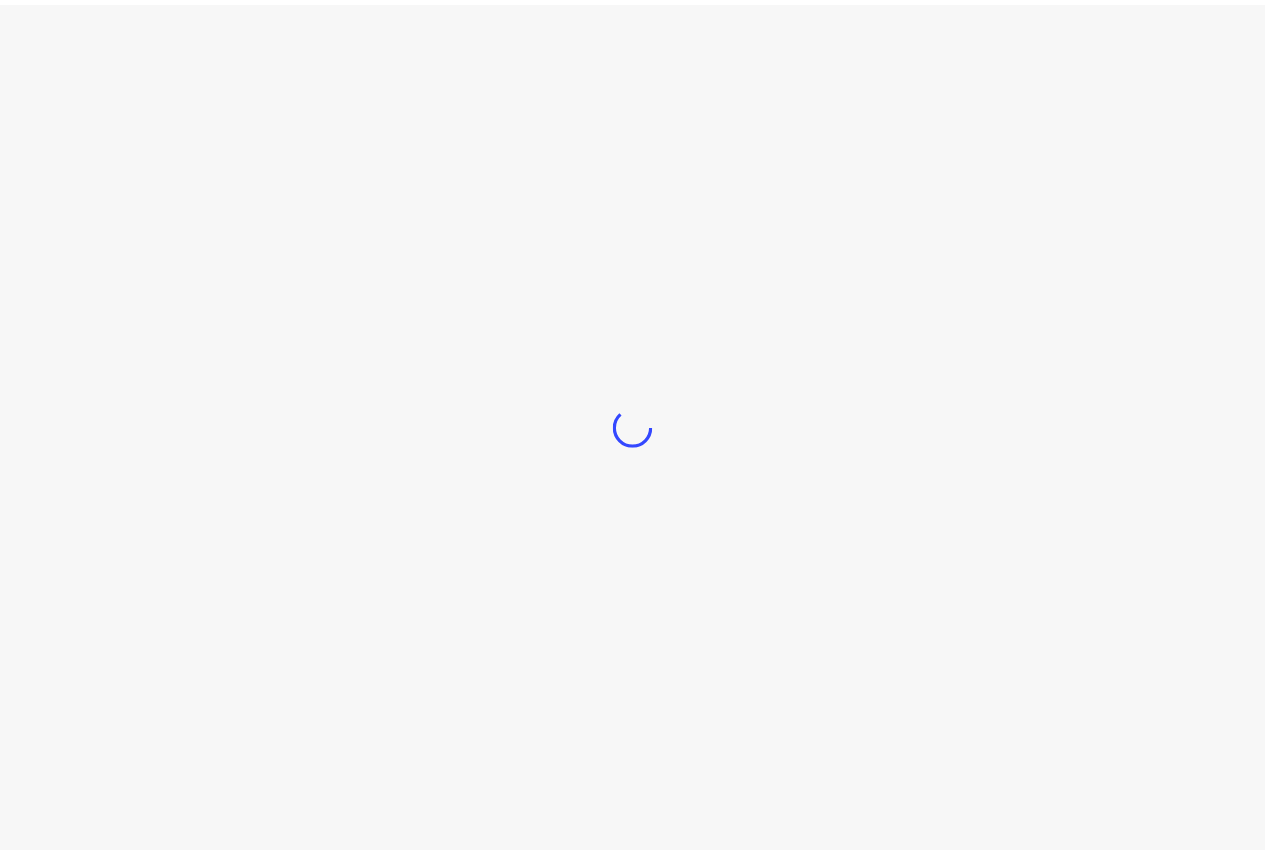 scroll, scrollTop: 0, scrollLeft: 0, axis: both 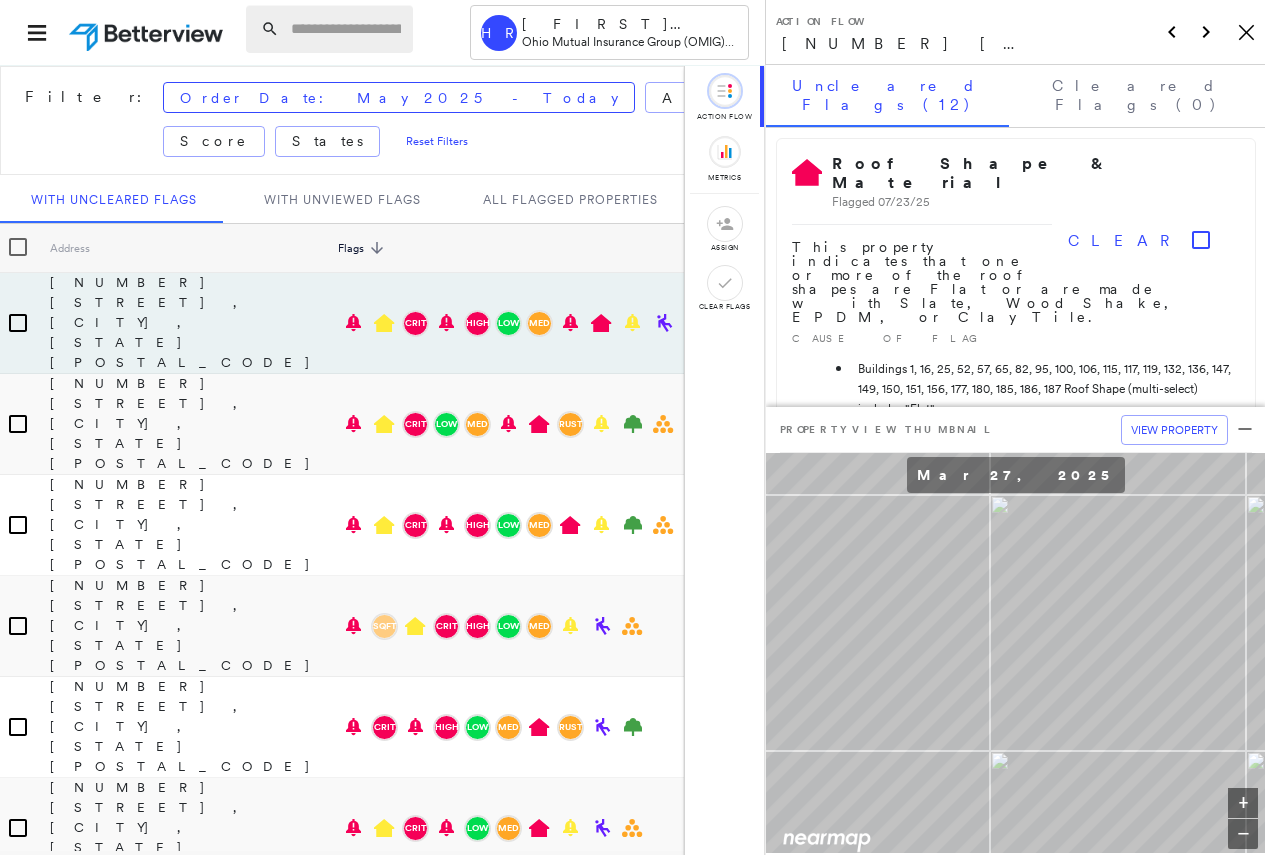 click at bounding box center [346, 29] 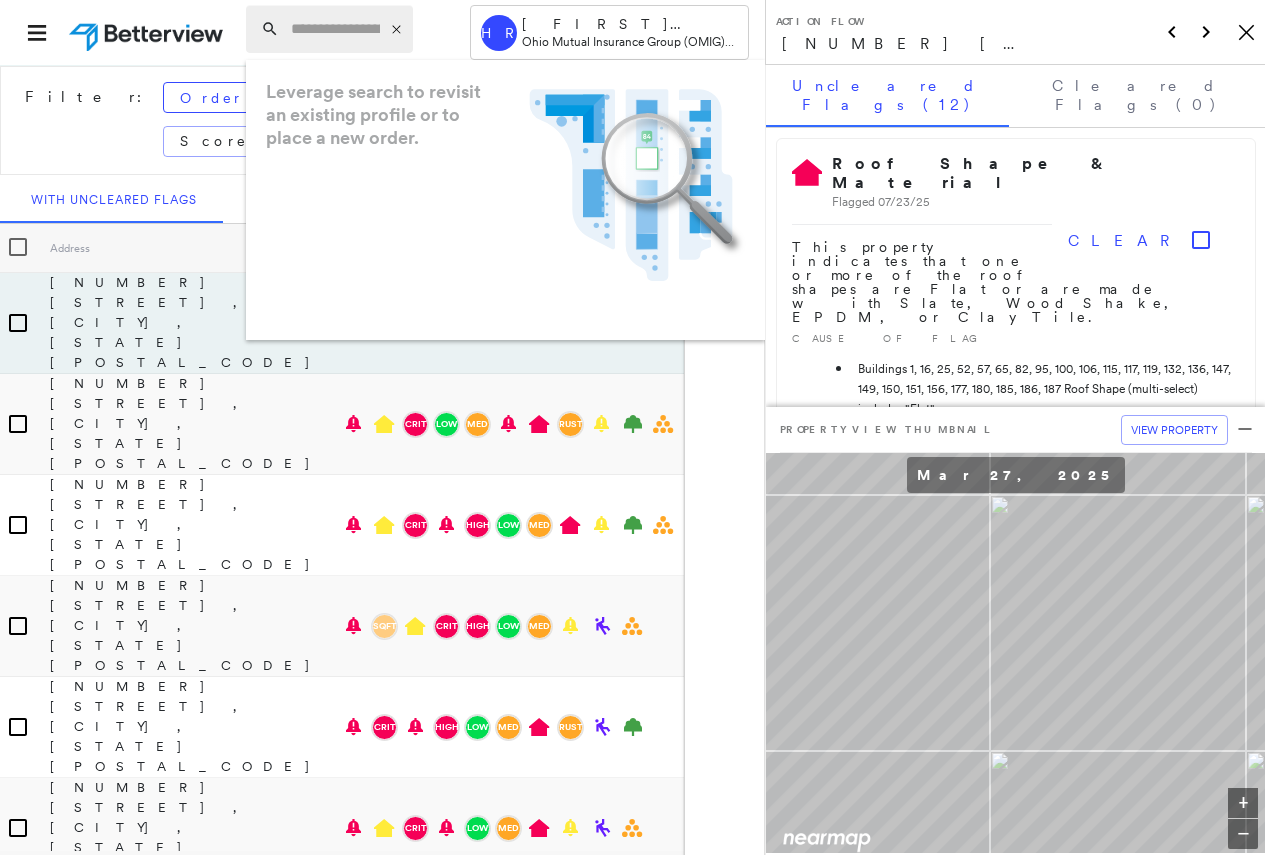 click at bounding box center (335, 29) 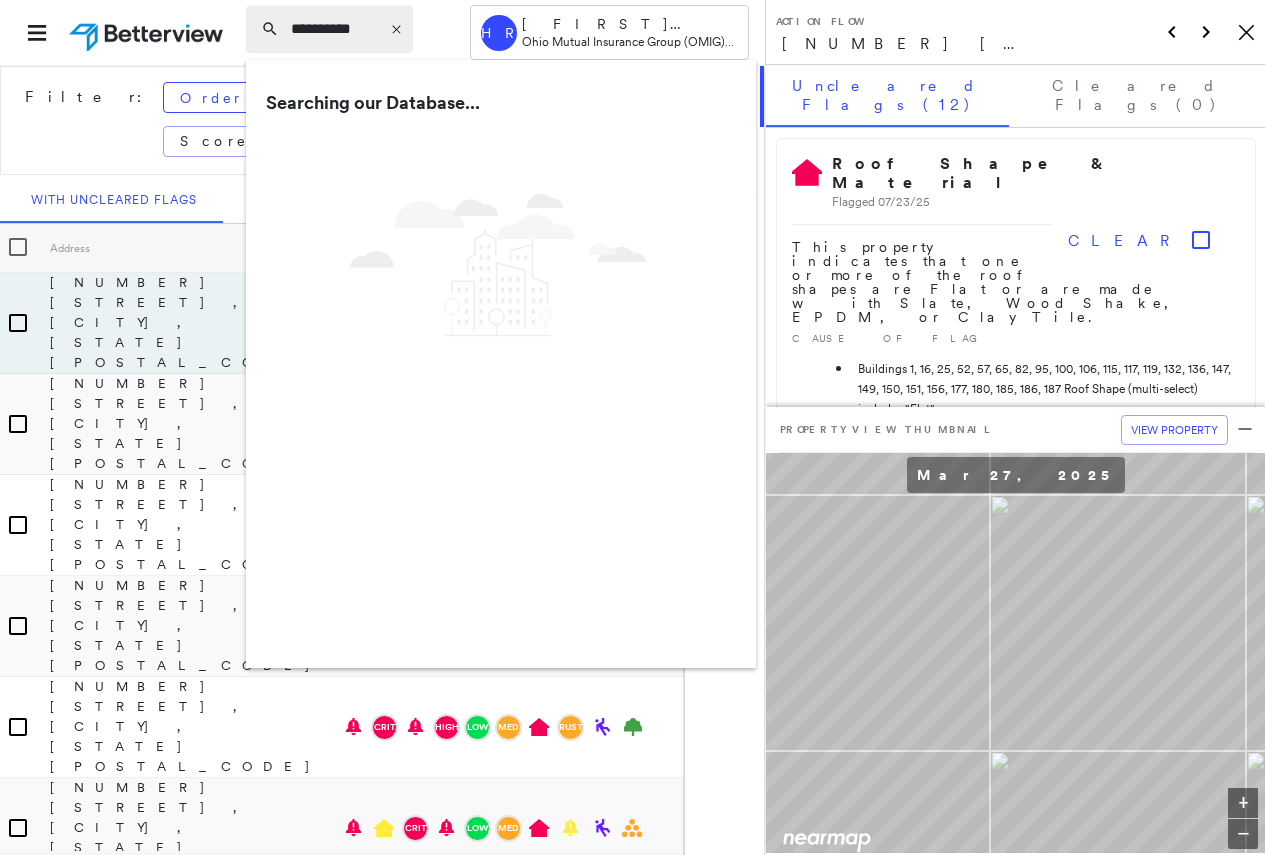 scroll, scrollTop: 0, scrollLeft: 2, axis: horizontal 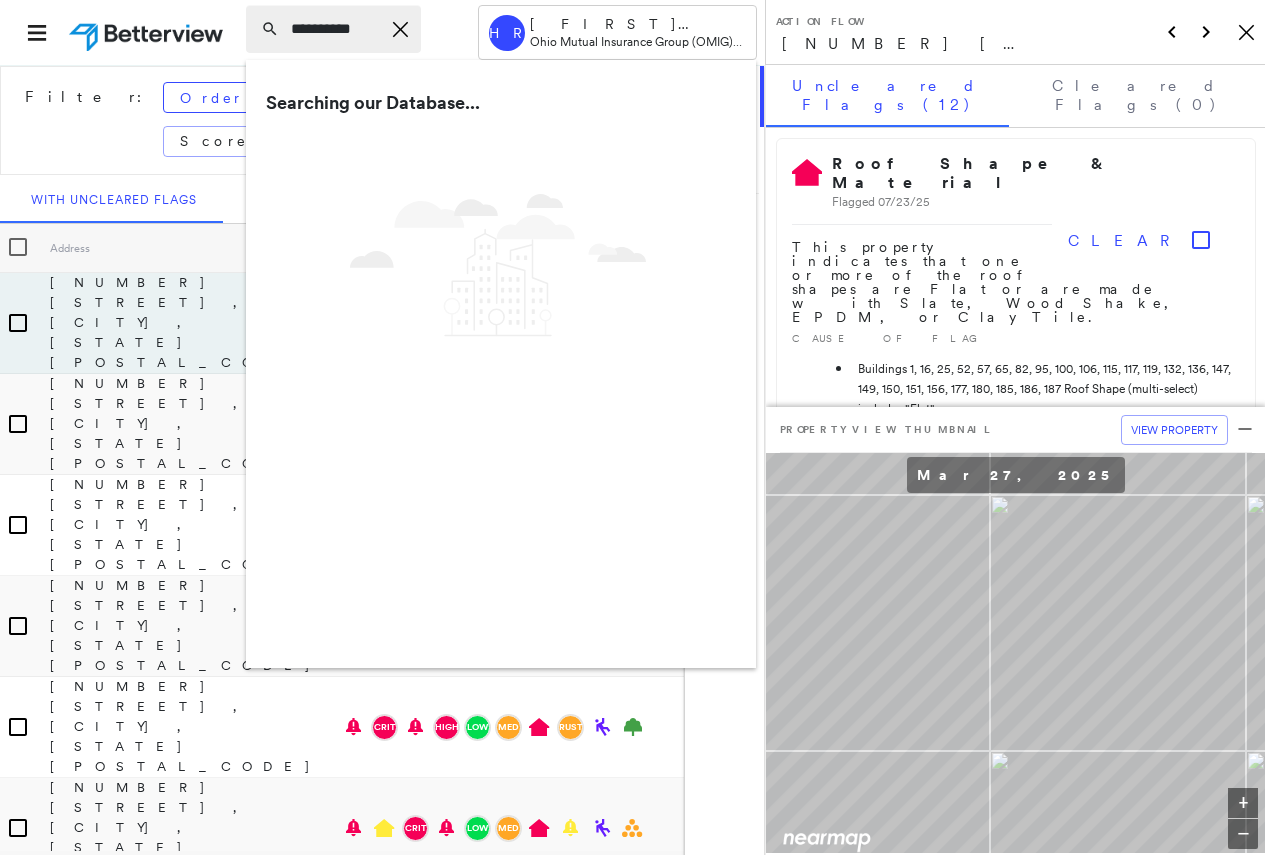 type on "**********" 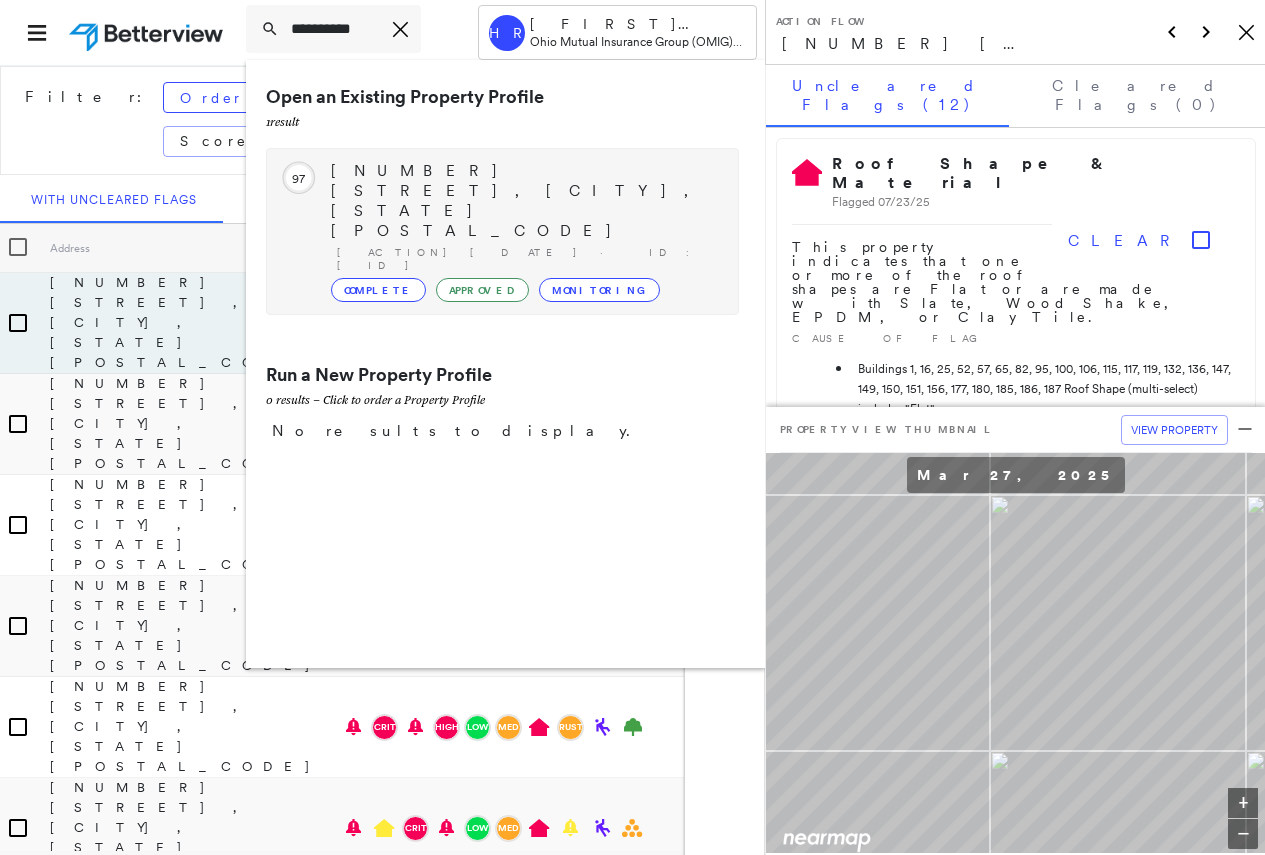 click on "[NUMBER] [STREET], [CITY], [STATE] [POSTAL_CODE]" at bounding box center (524, 201) 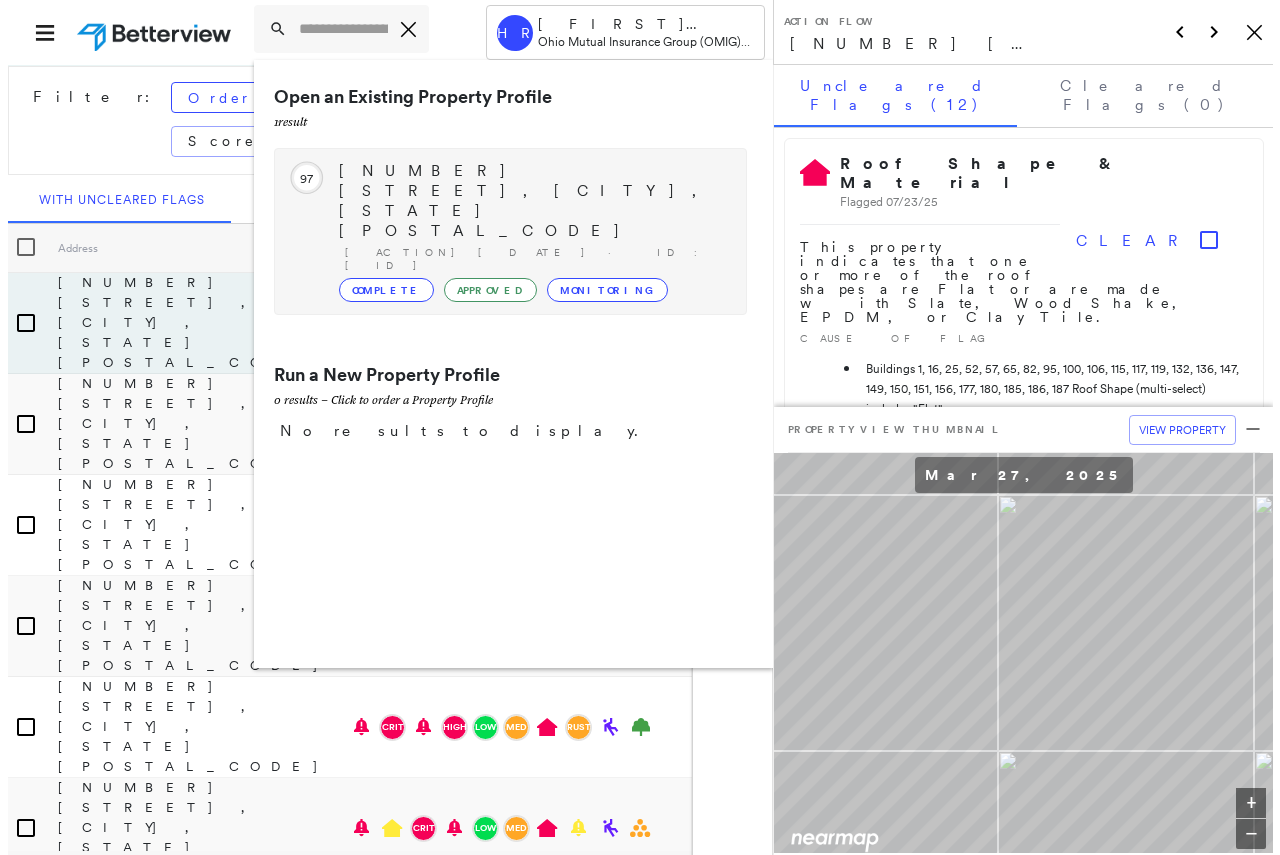 scroll, scrollTop: 0, scrollLeft: 0, axis: both 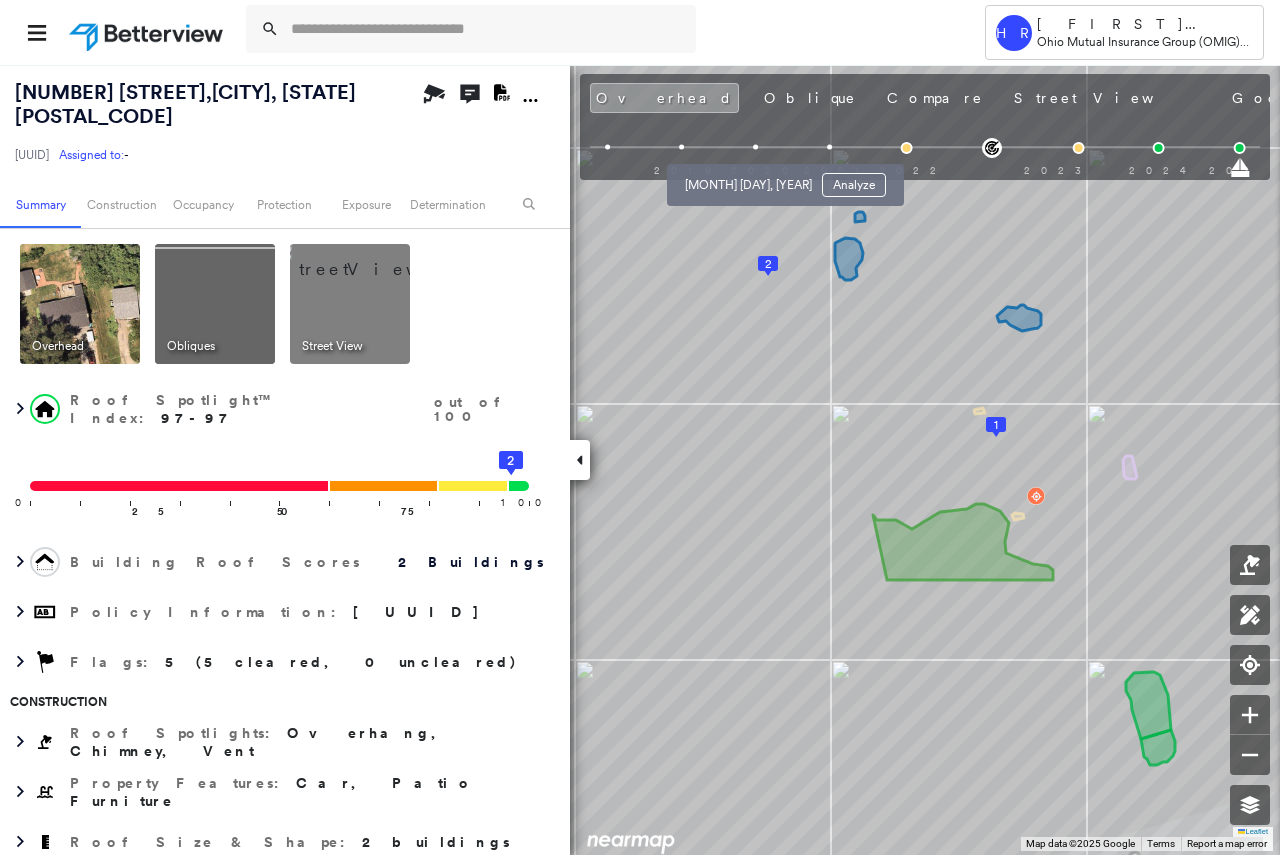 click on "[MONTH] [DAY], [YEAR] [ACTION]" at bounding box center (785, 179) 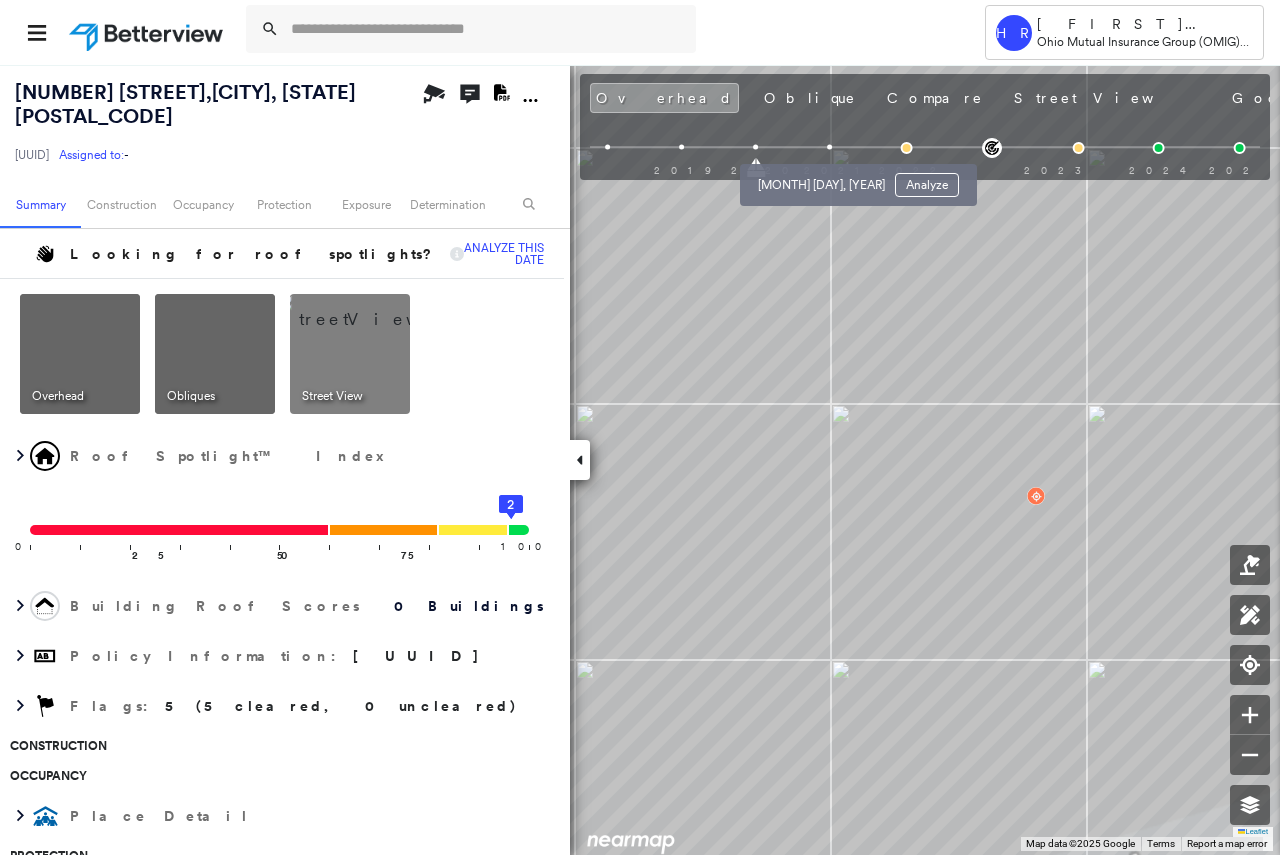 click at bounding box center (829, 147) 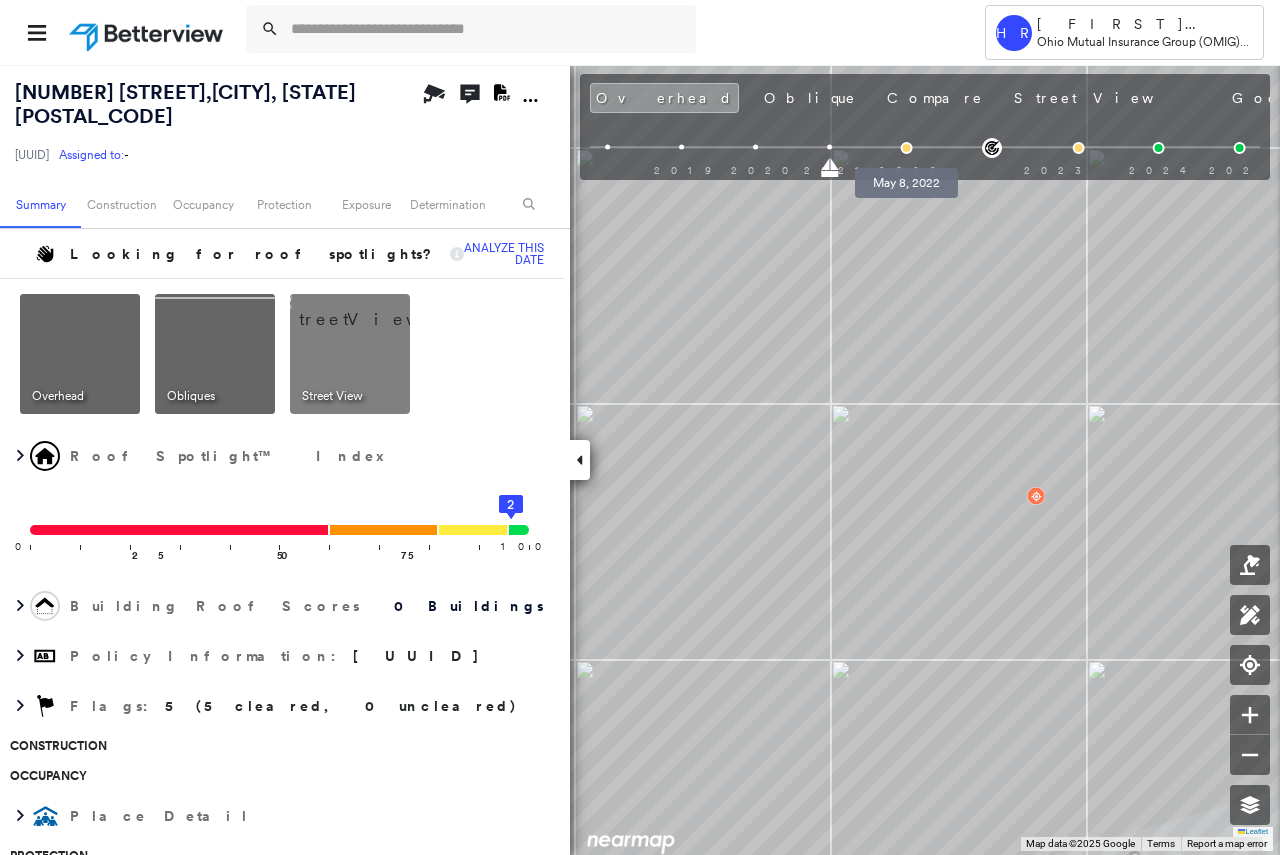 click at bounding box center (907, 148) 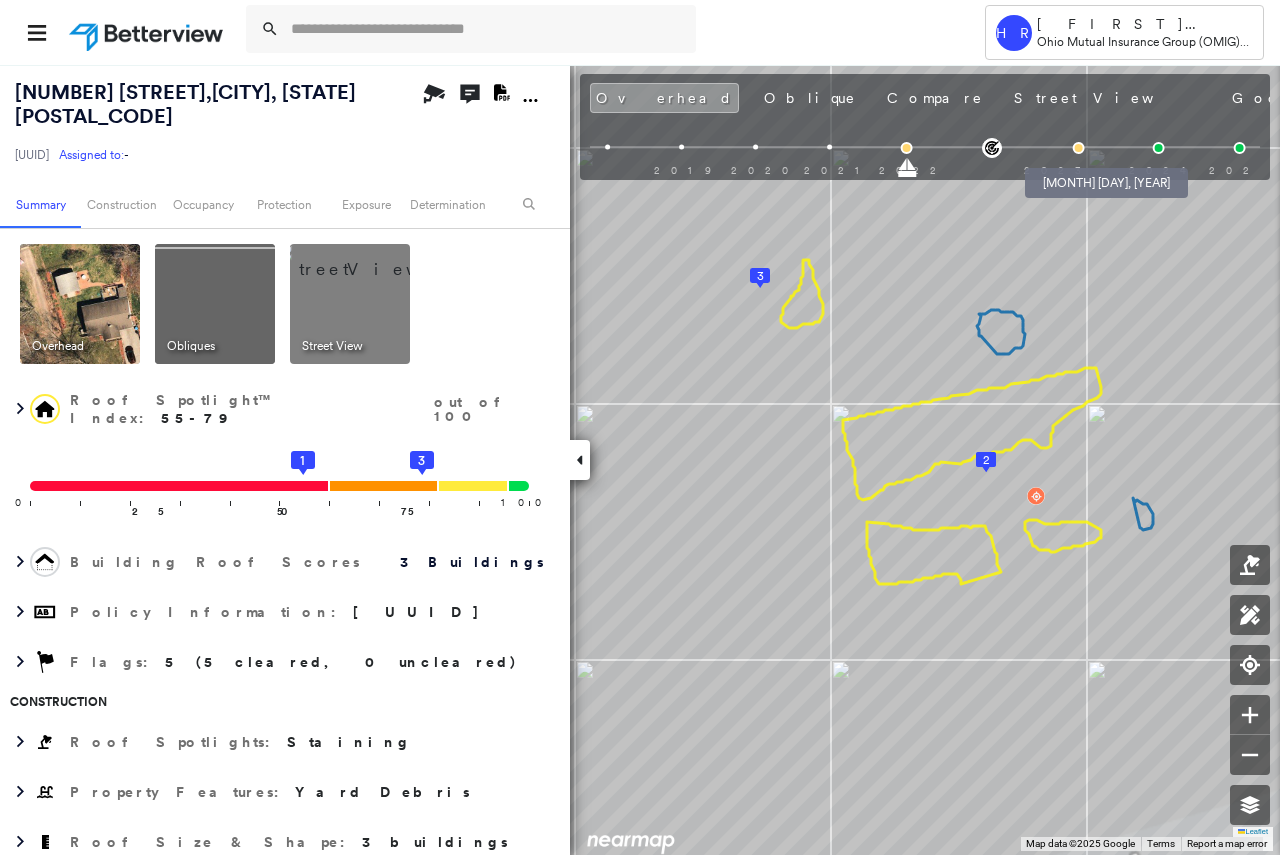 click at bounding box center [1078, 148] 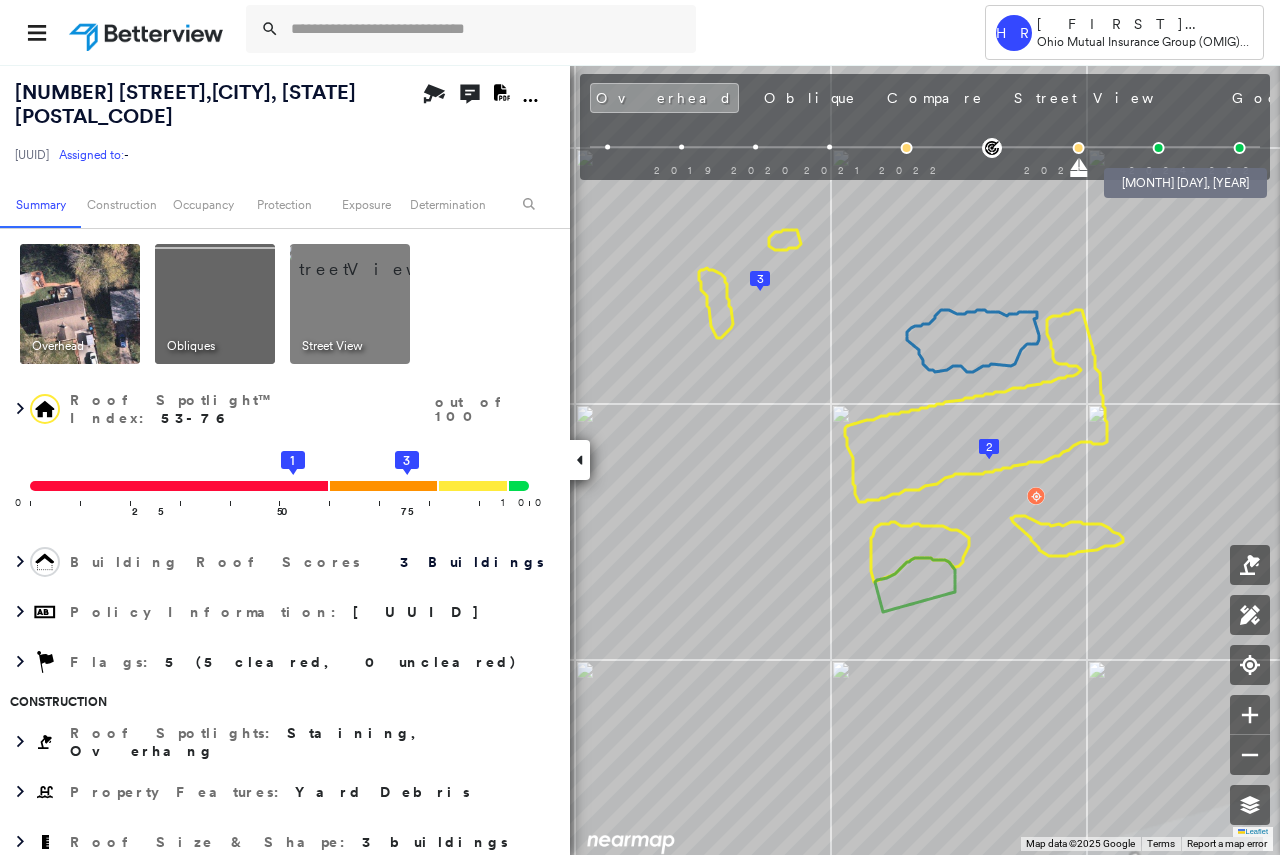 click at bounding box center [1159, 148] 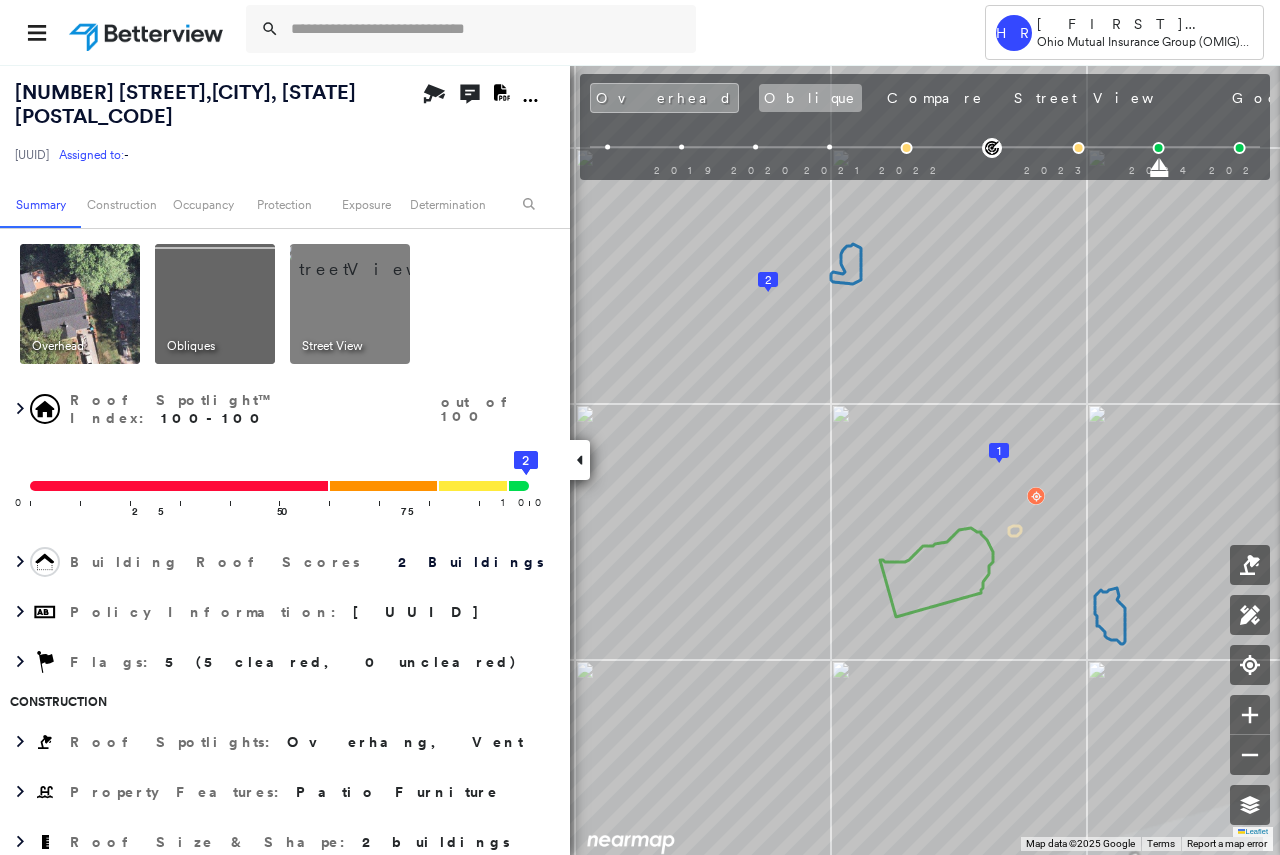 click on "Oblique" at bounding box center [810, 98] 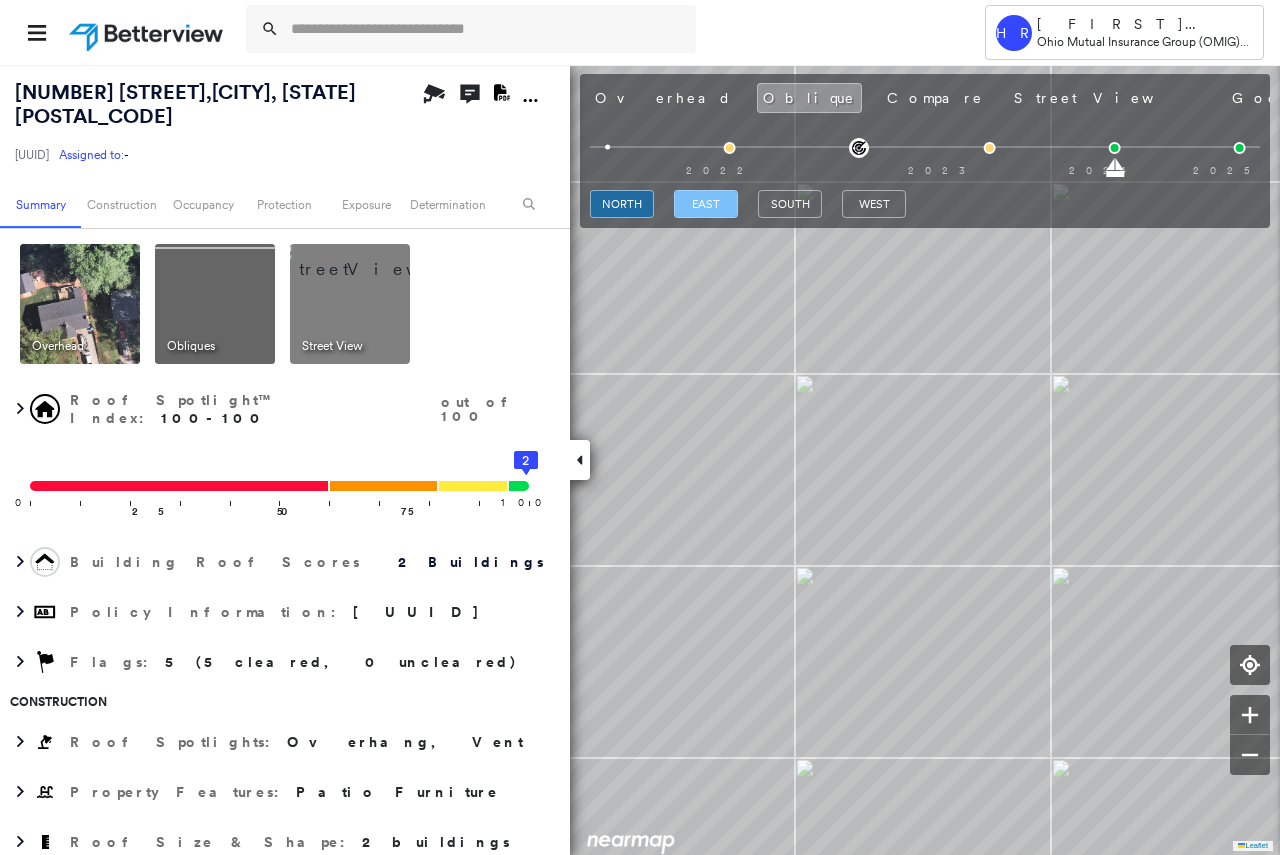 click on "east" at bounding box center [706, 204] 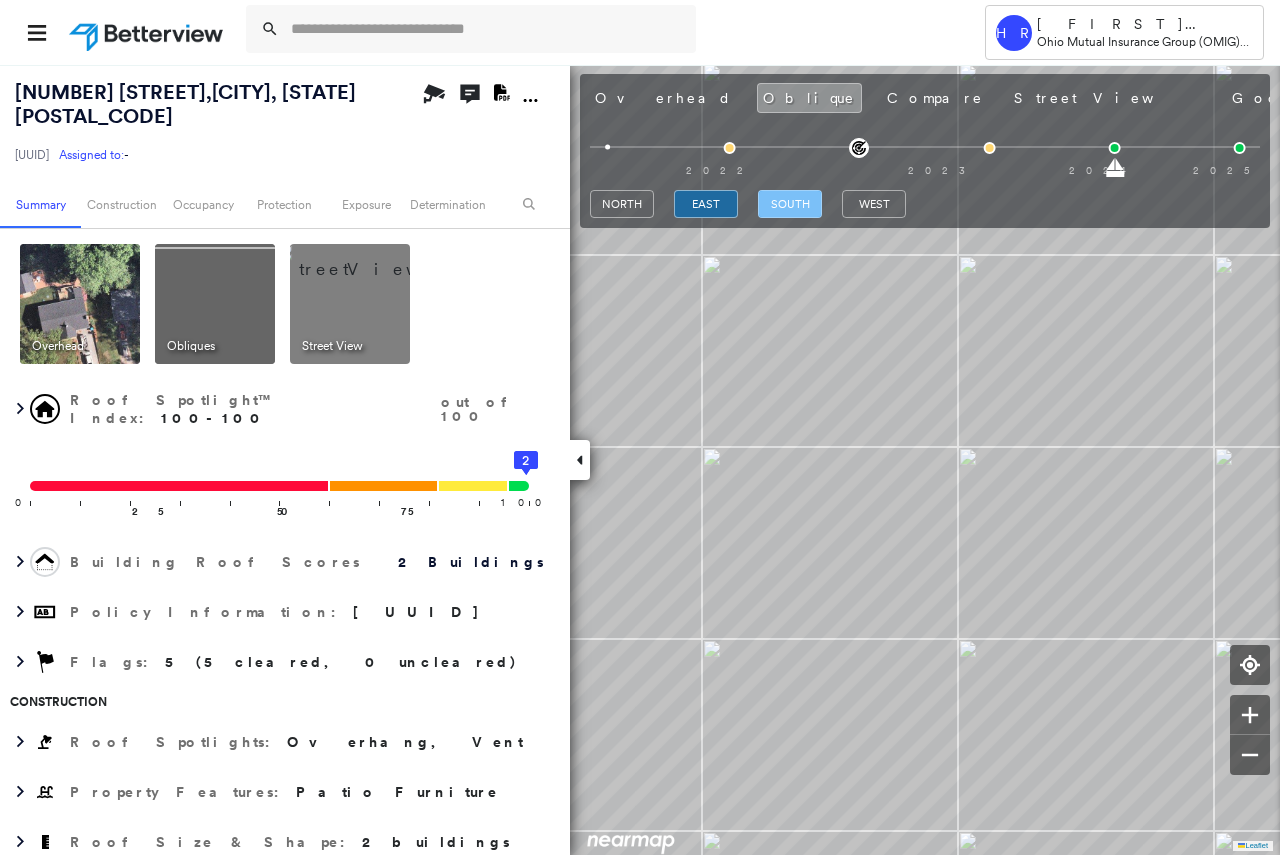 click on "south" at bounding box center (790, 204) 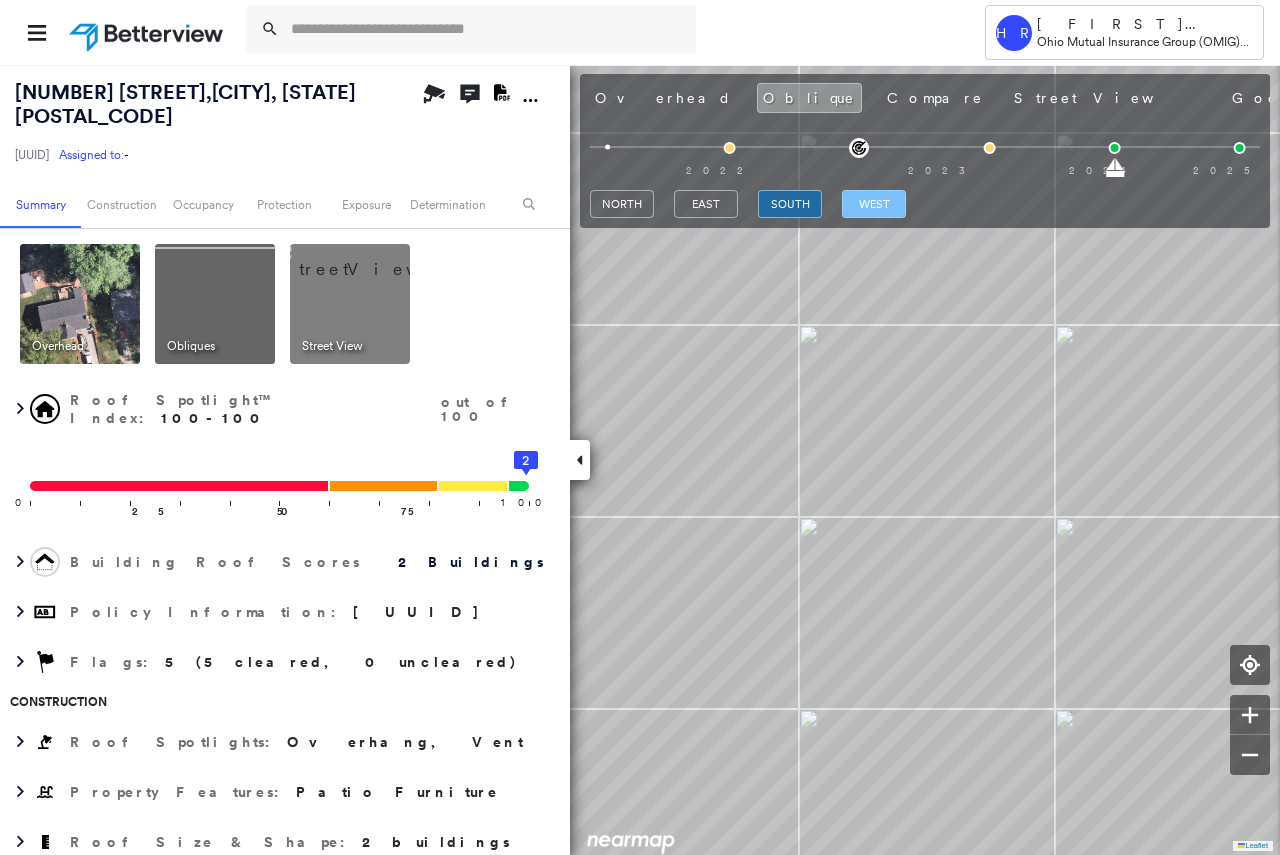 click on "west" at bounding box center [874, 204] 